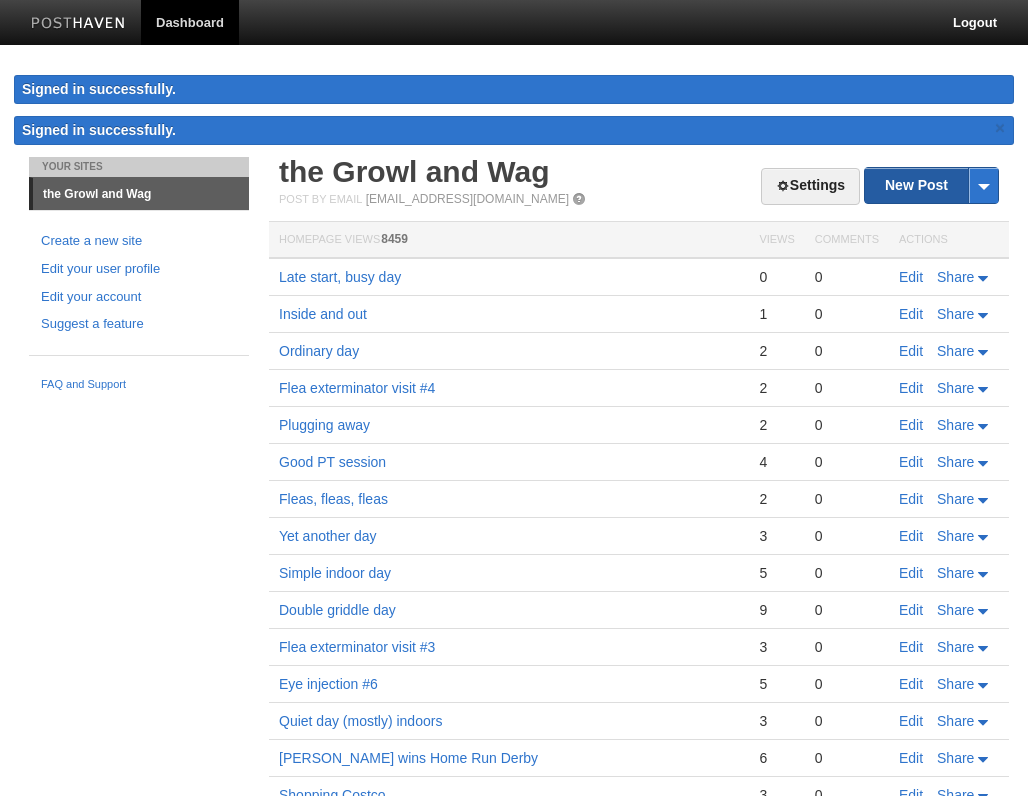 scroll, scrollTop: 0, scrollLeft: 0, axis: both 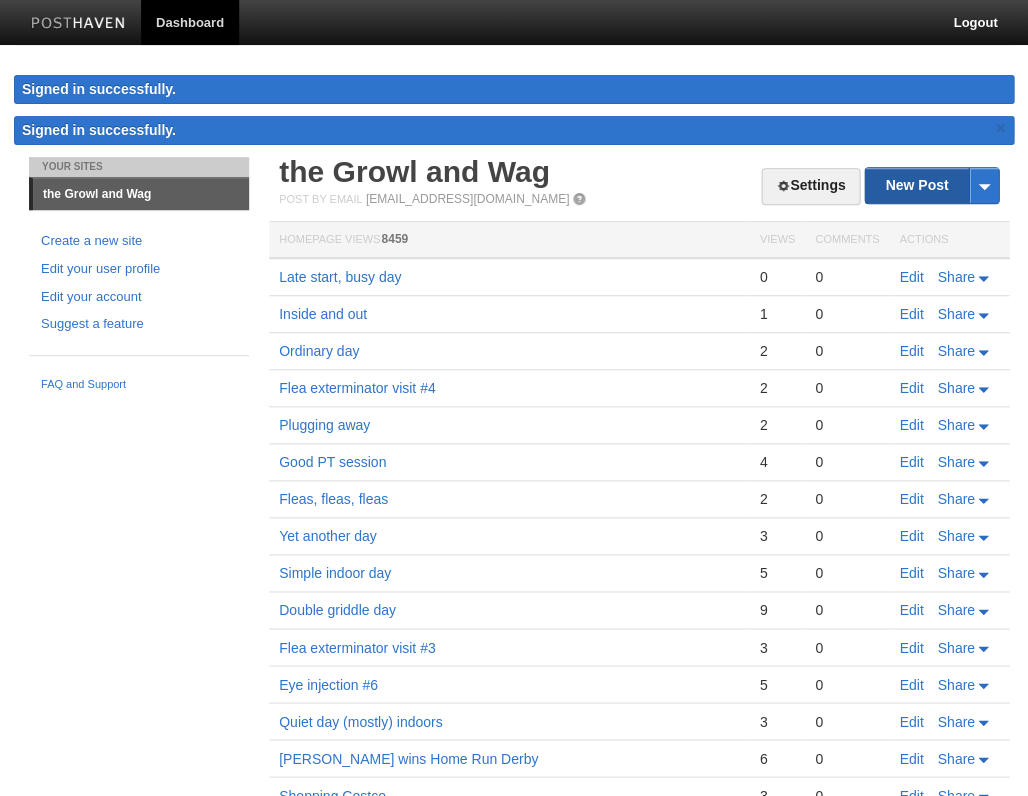 click on "New Post" at bounding box center (931, 185) 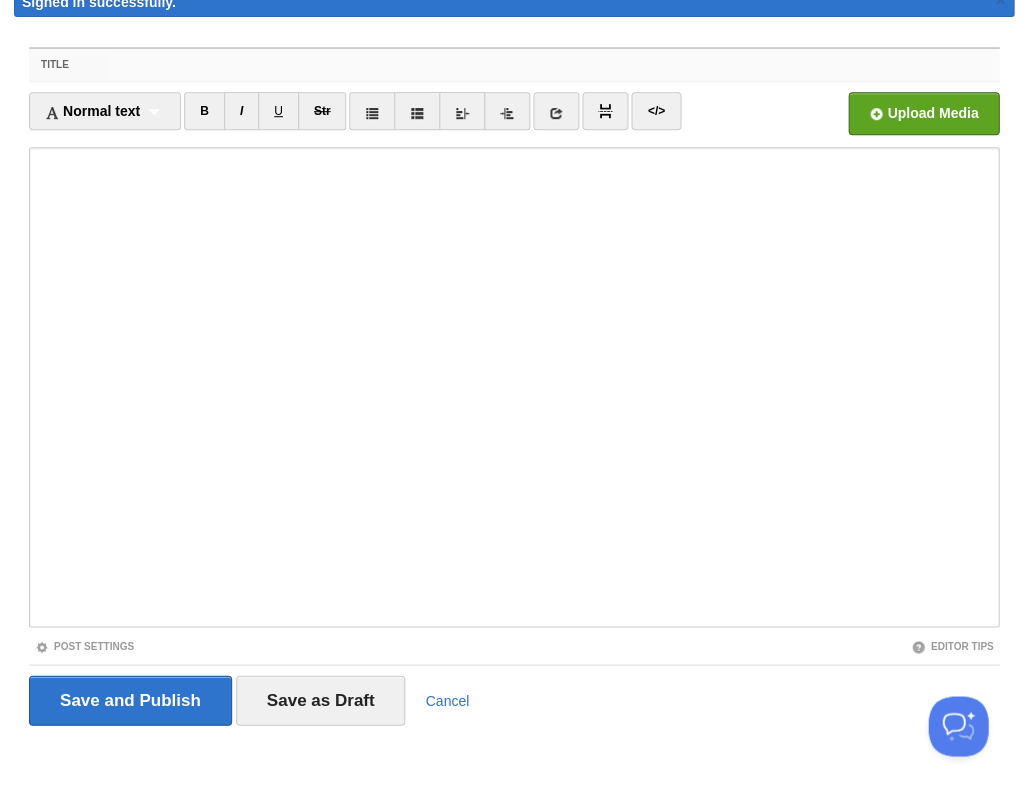 scroll, scrollTop: 88, scrollLeft: 0, axis: vertical 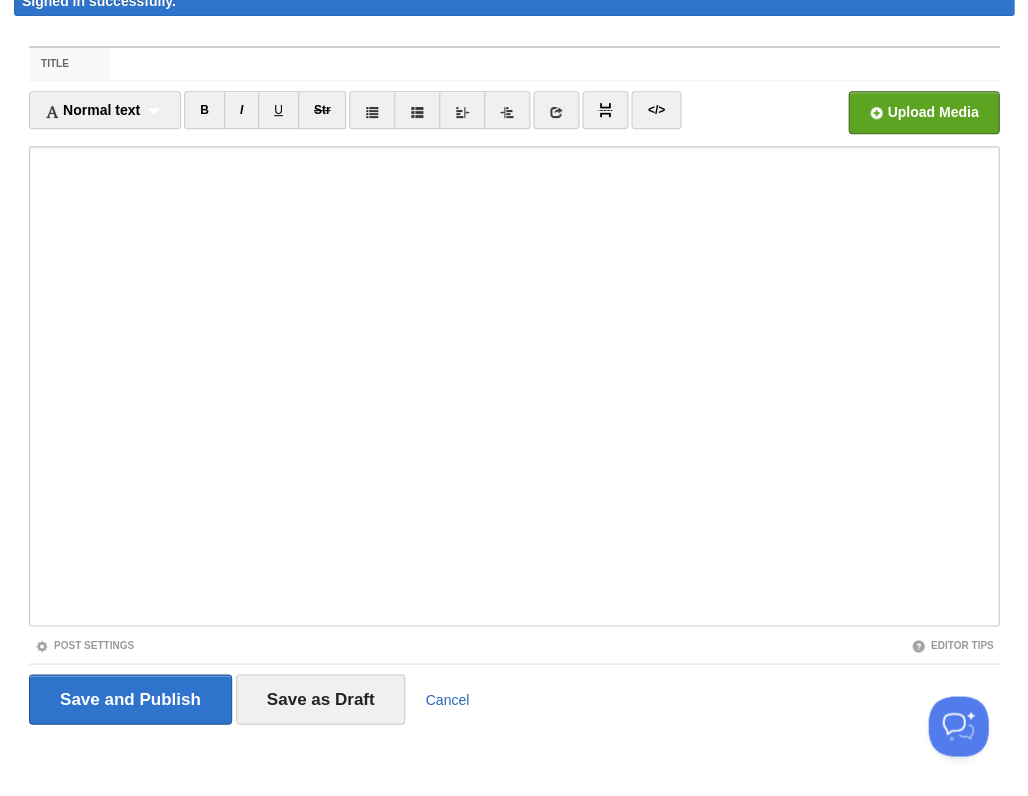 click on "Cancel" at bounding box center [447, 699] 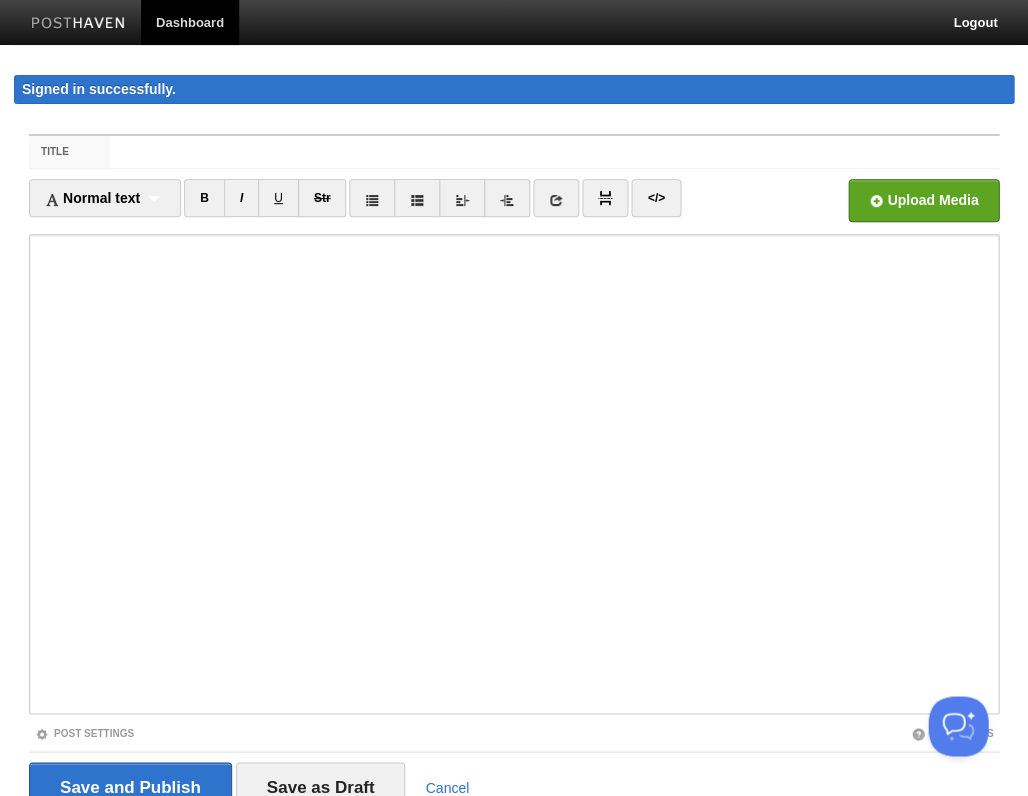 scroll, scrollTop: 88, scrollLeft: 0, axis: vertical 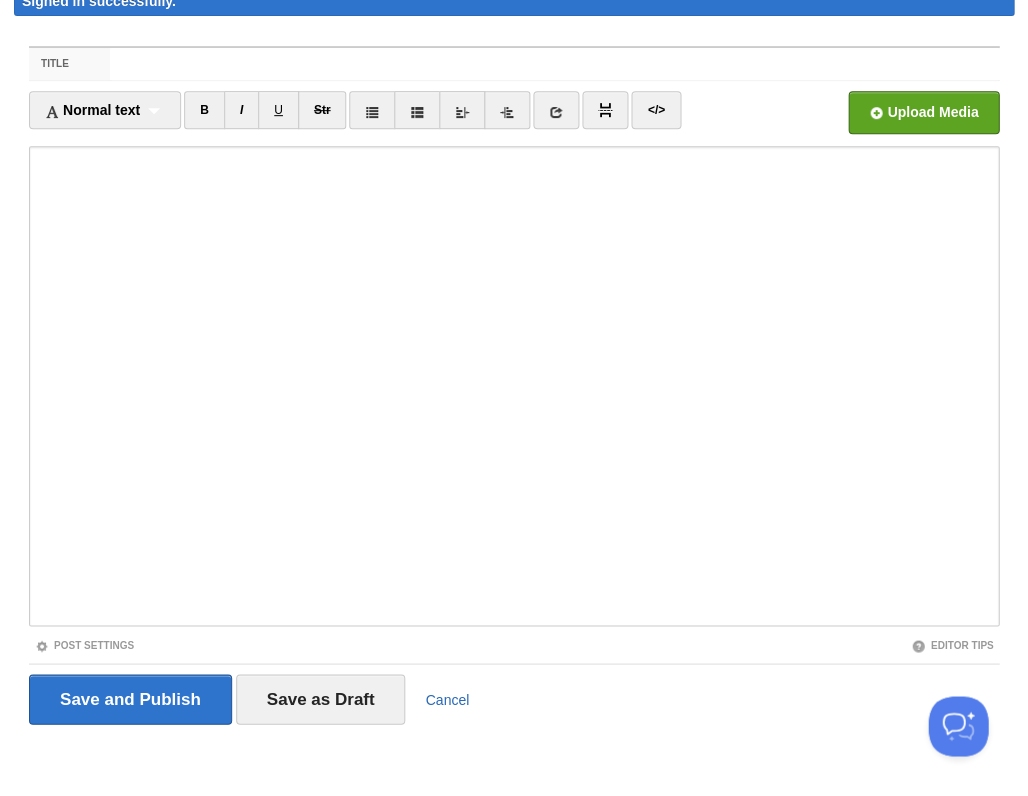 click on "Cancel" at bounding box center [447, 699] 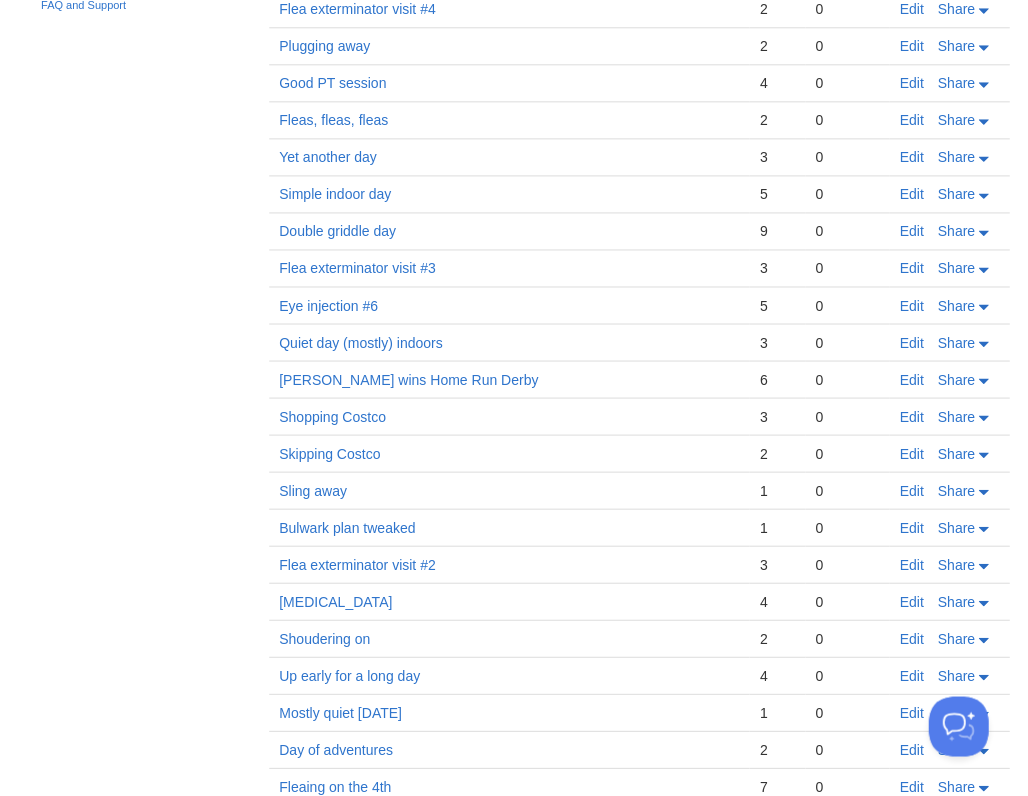 scroll, scrollTop: 0, scrollLeft: 0, axis: both 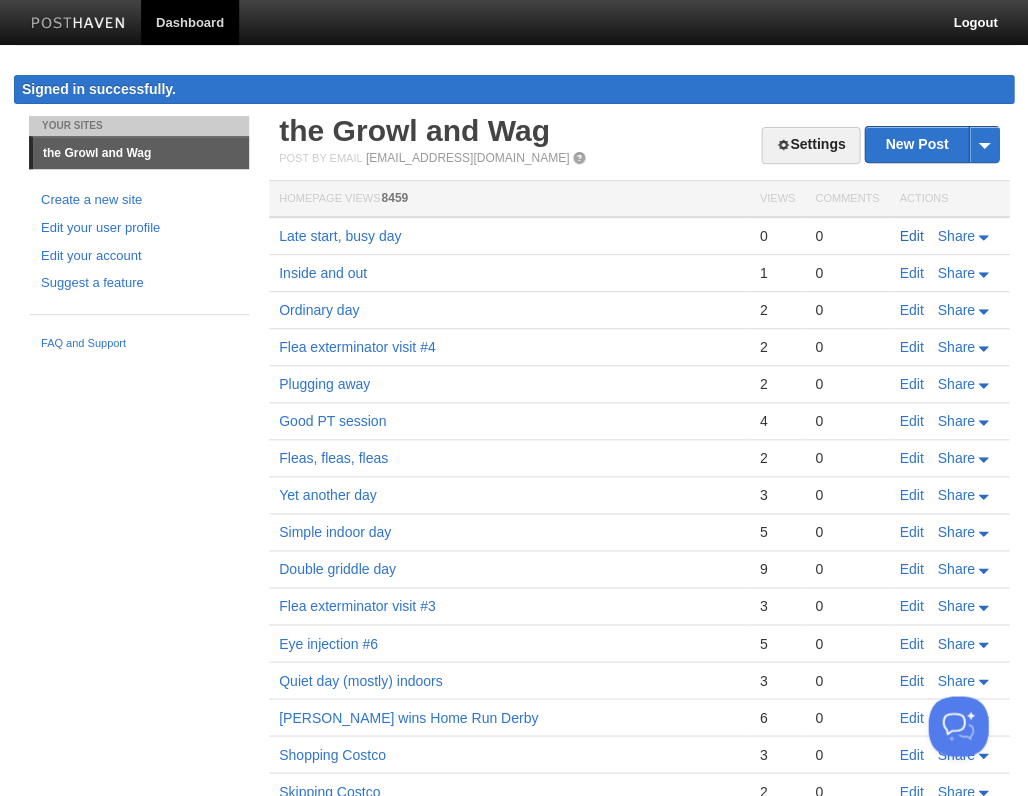 click on "Edit" at bounding box center [911, 236] 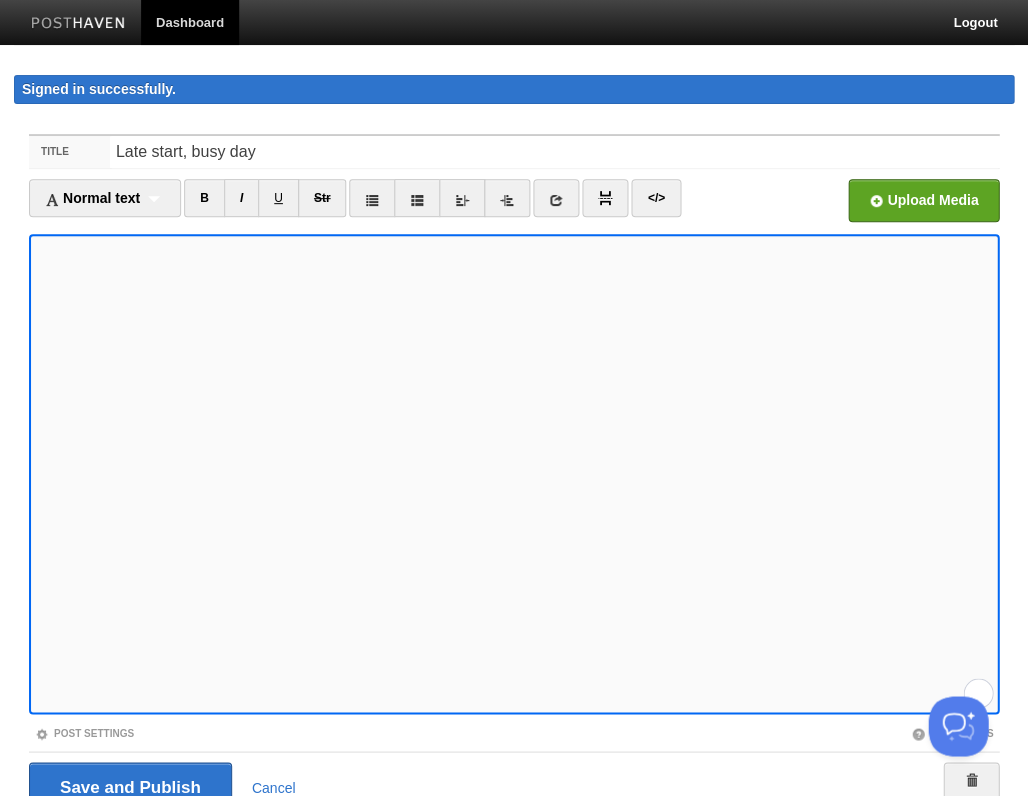 scroll, scrollTop: 380, scrollLeft: 0, axis: vertical 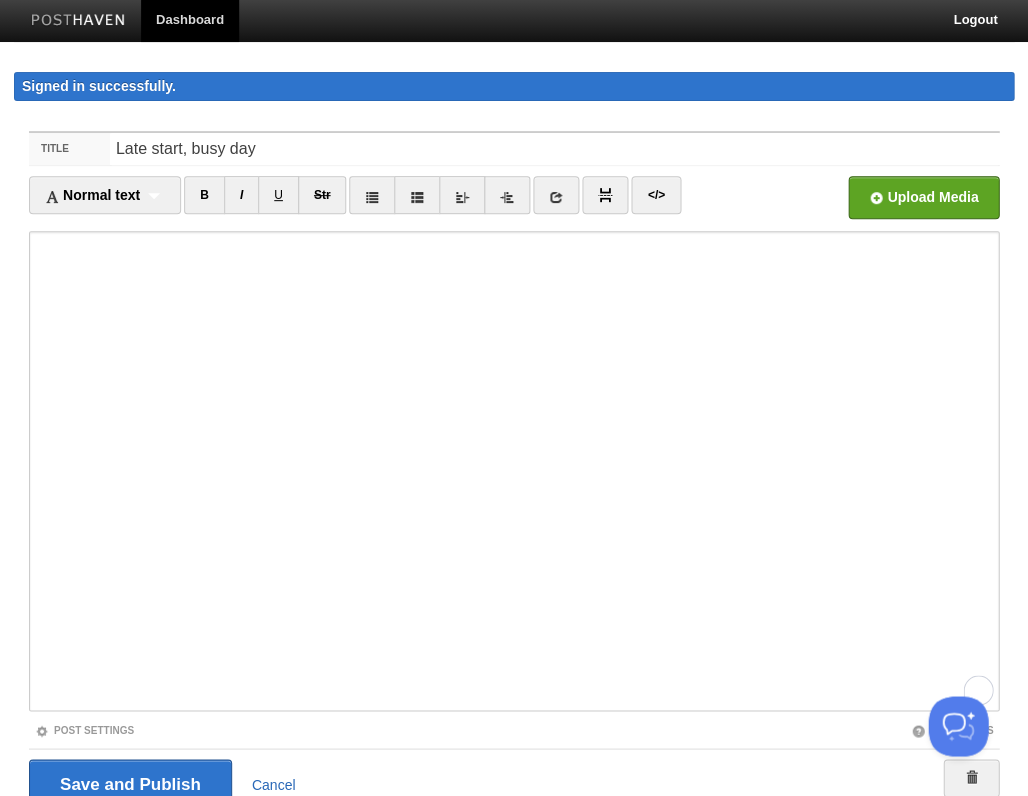 click on "Cancel" at bounding box center [274, 784] 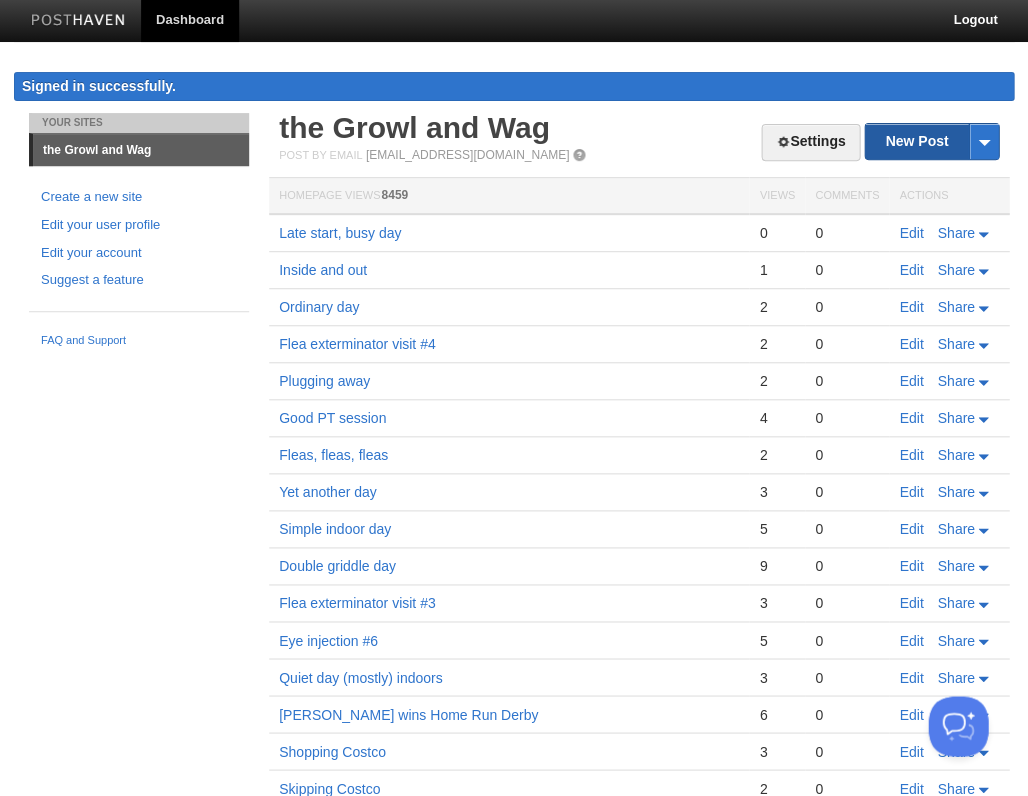 click on "New Post" at bounding box center (931, 141) 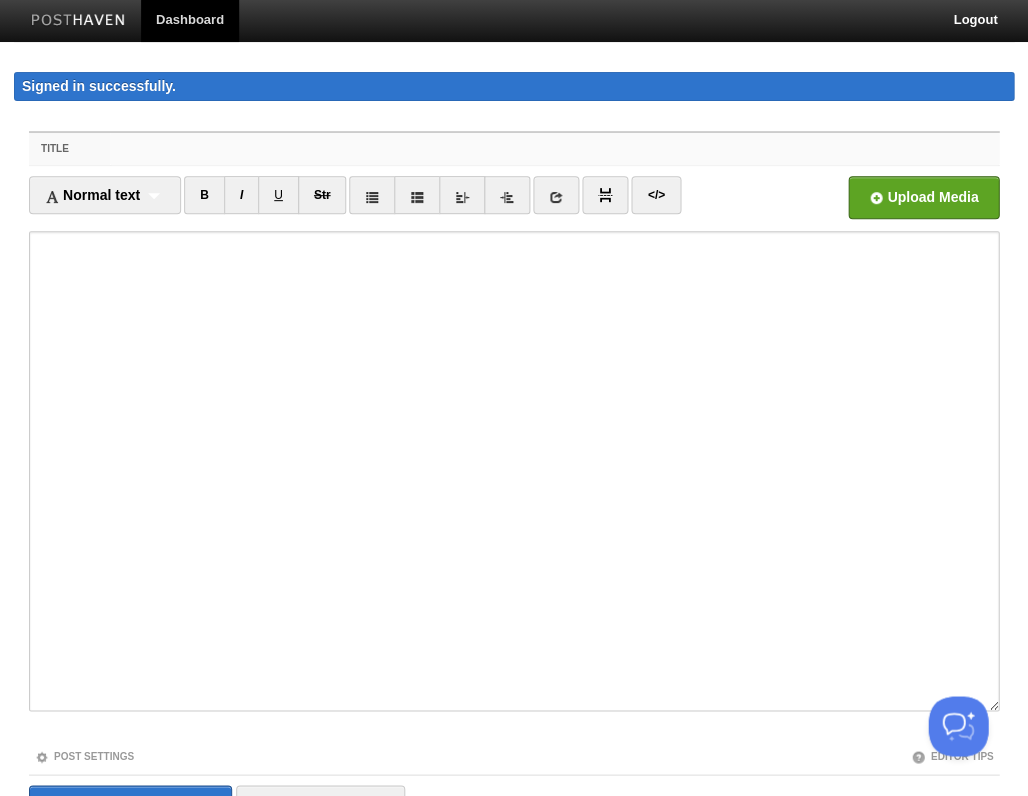 scroll, scrollTop: 4, scrollLeft: 0, axis: vertical 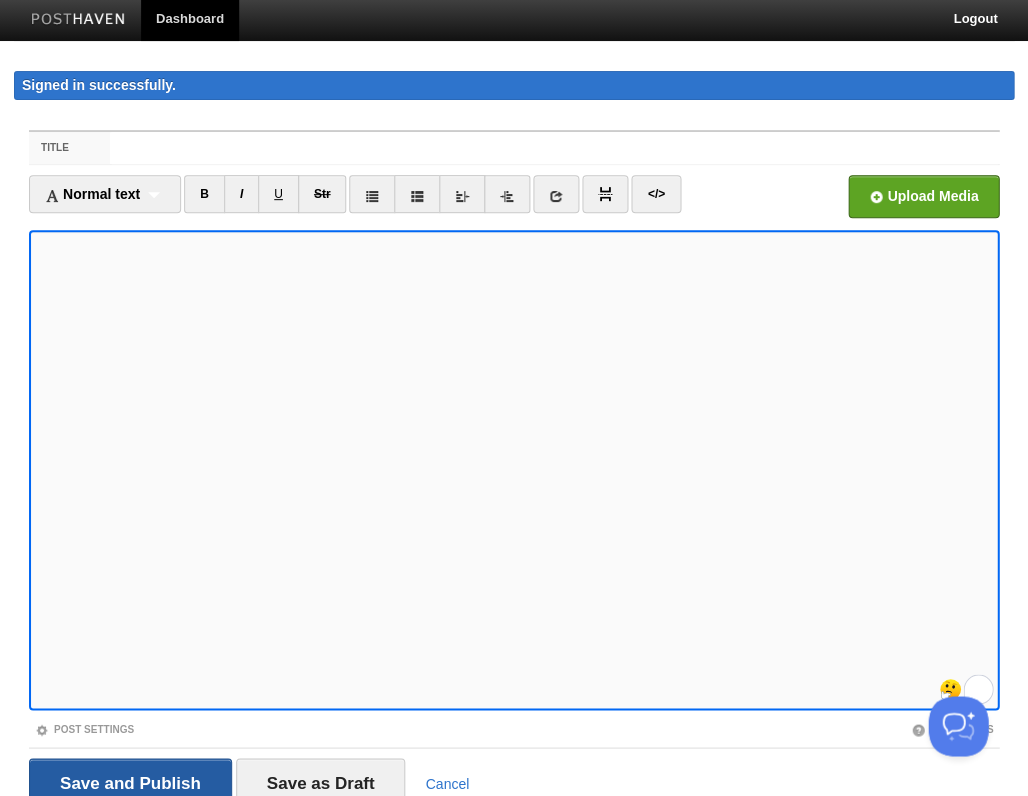 click on "Save and Publish" at bounding box center [130, 783] 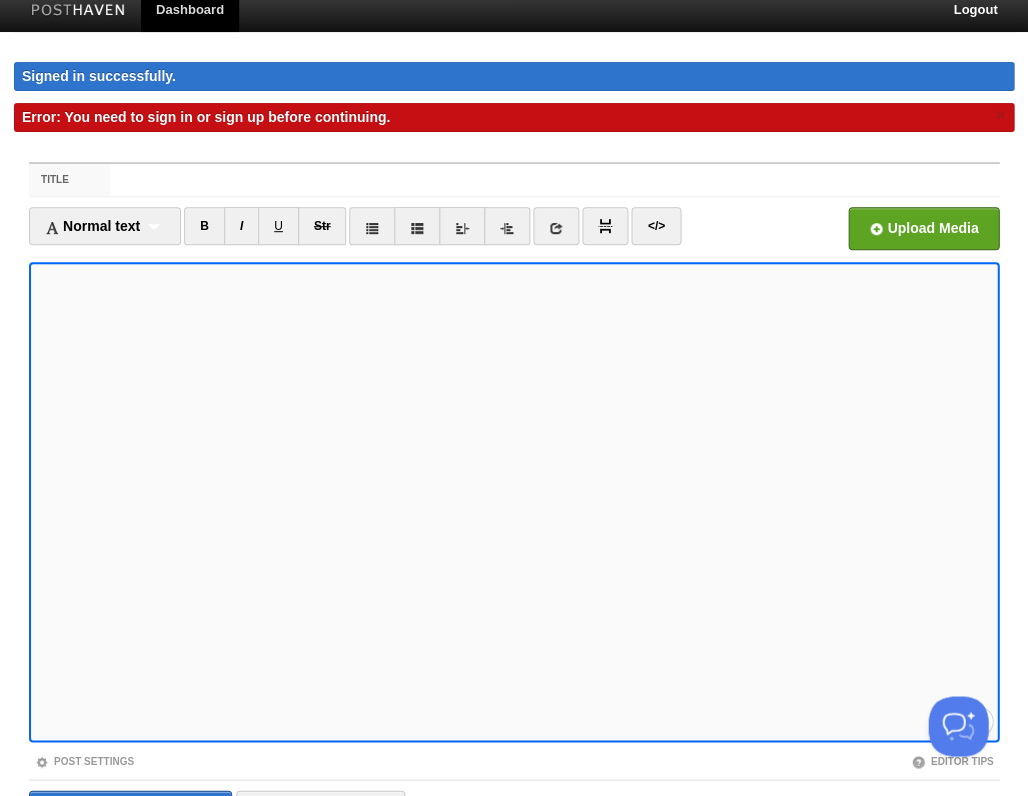 scroll, scrollTop: 0, scrollLeft: 0, axis: both 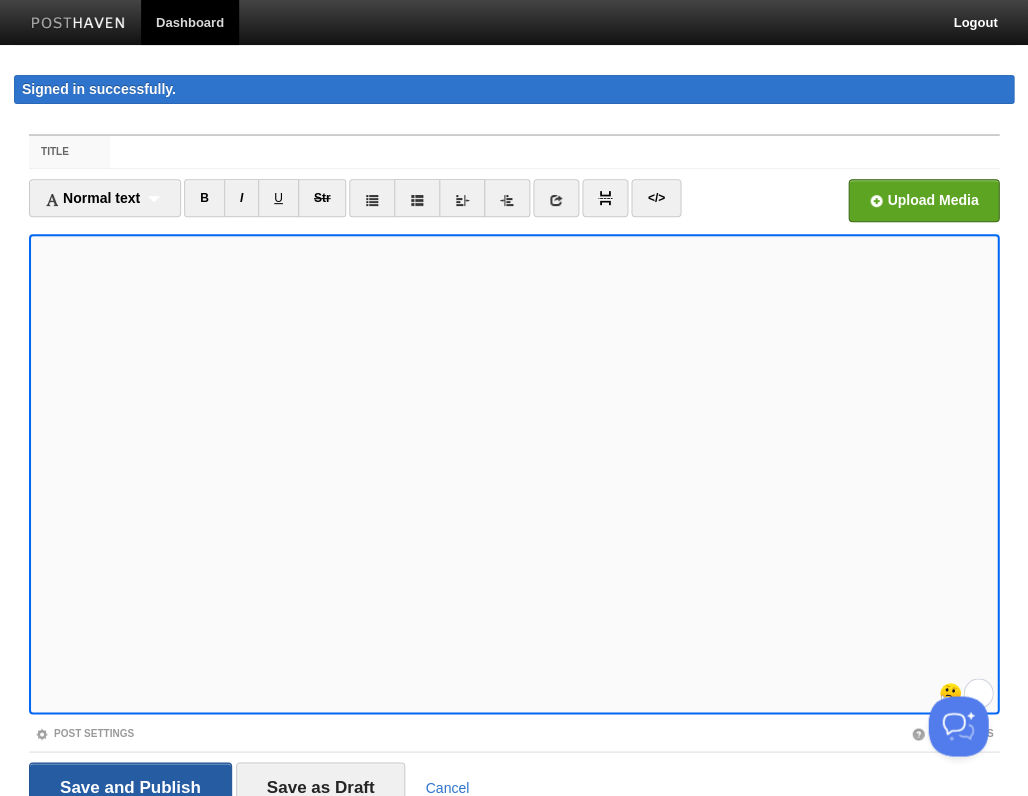 click on "Save and Publish" at bounding box center [130, 787] 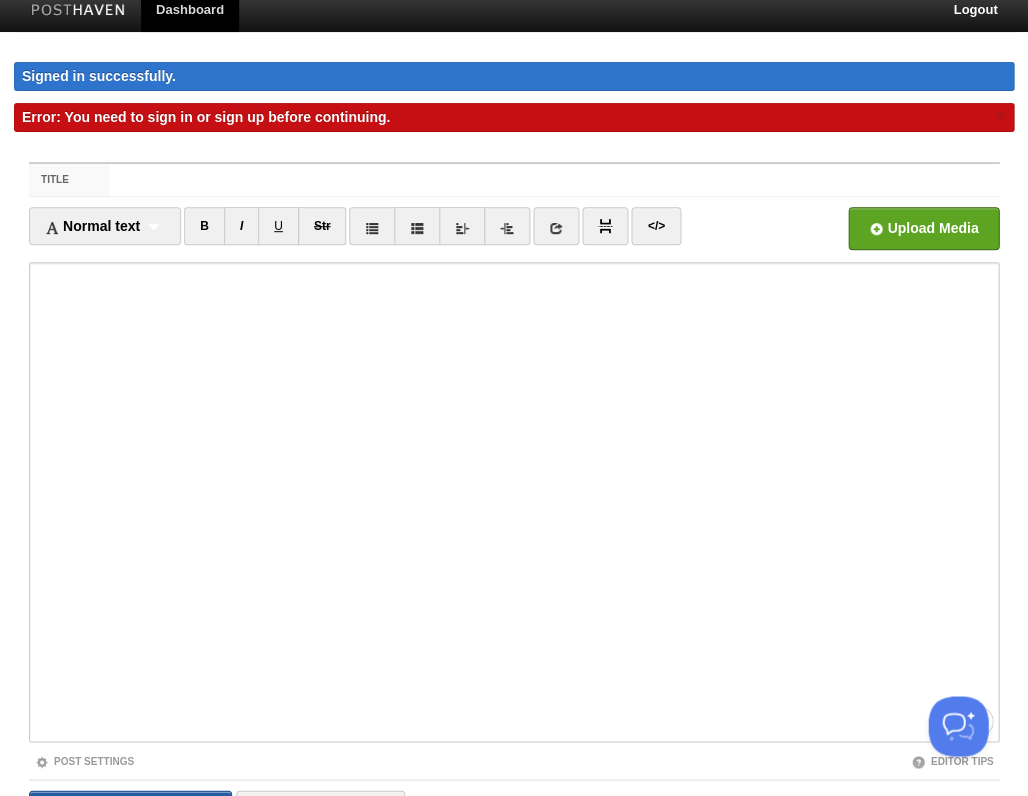 scroll, scrollTop: 0, scrollLeft: 0, axis: both 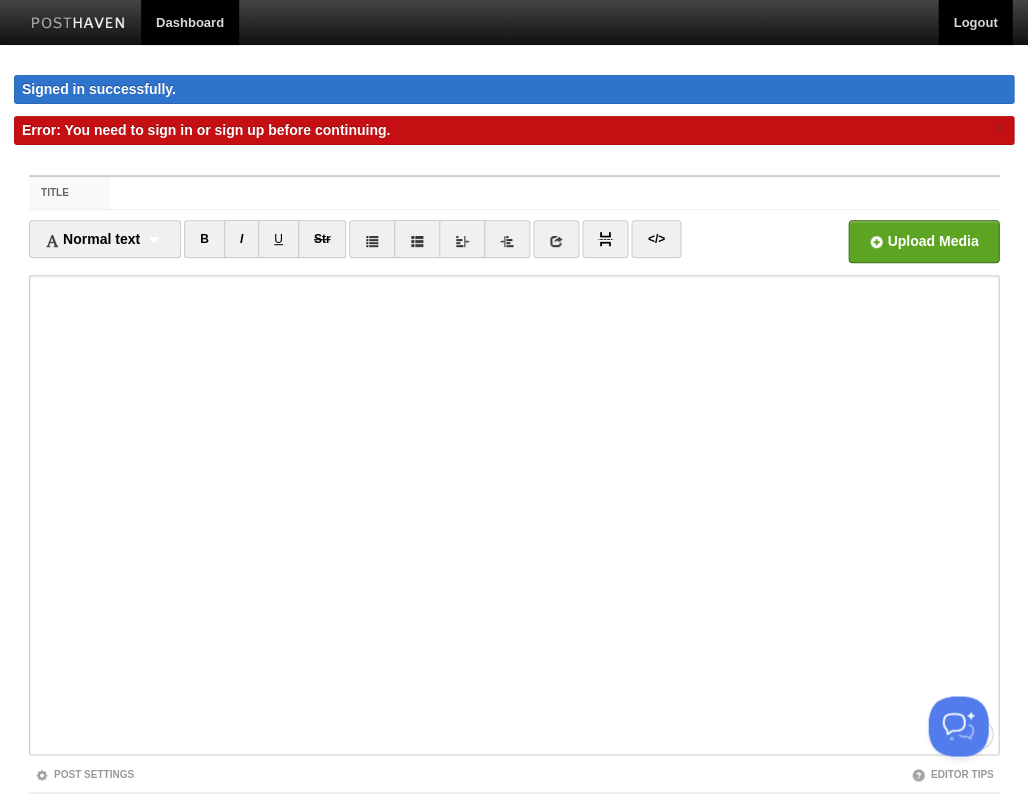 click on "Logout" at bounding box center [975, 22] 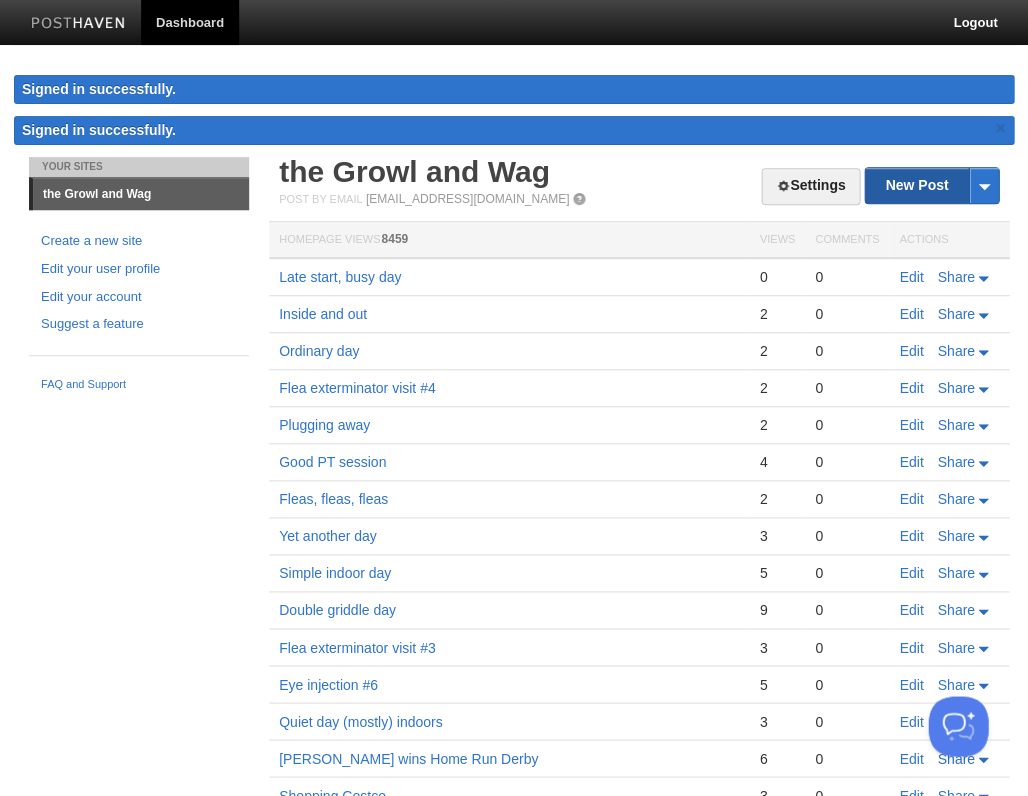 scroll, scrollTop: 0, scrollLeft: 0, axis: both 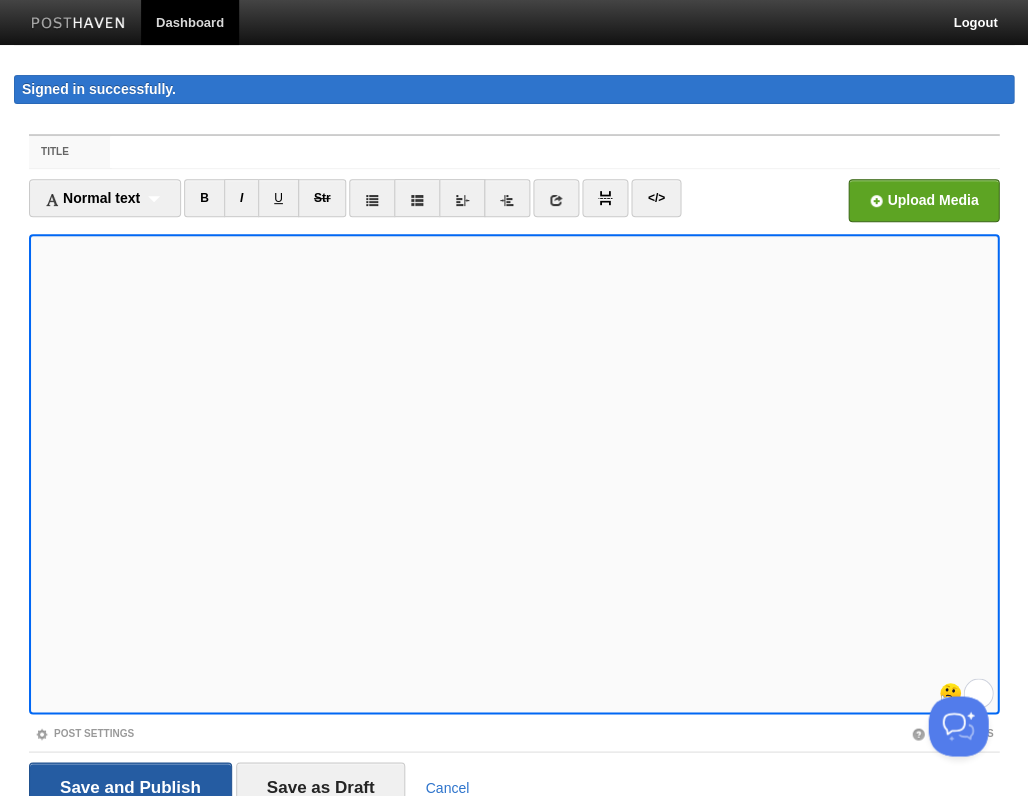 click on "Save and Publish" at bounding box center (130, 787) 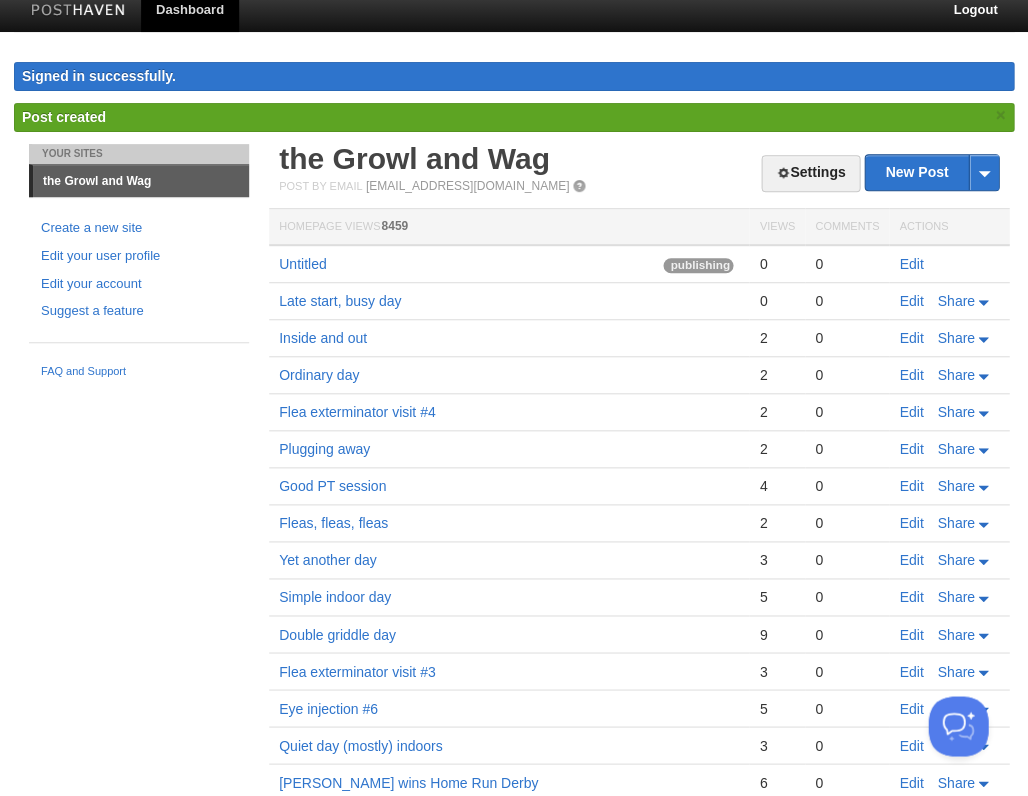 click on "Dashboard
Logout
Signed in successfully.
Signed in successfully.
×
Post created
×
Your Sites the Growl and Wag
Create a new site
Edit your user profile
Edit your account
Suggest a feature
FAQ and Support
Settings
New Post
by Web
by Email
the Growl and Wag
Post by Email
post@growlandwag.posthaven.com
Homepage Views
8459
Views
Comments
Actions
Untitled
publishing
0" at bounding box center (514, 541) 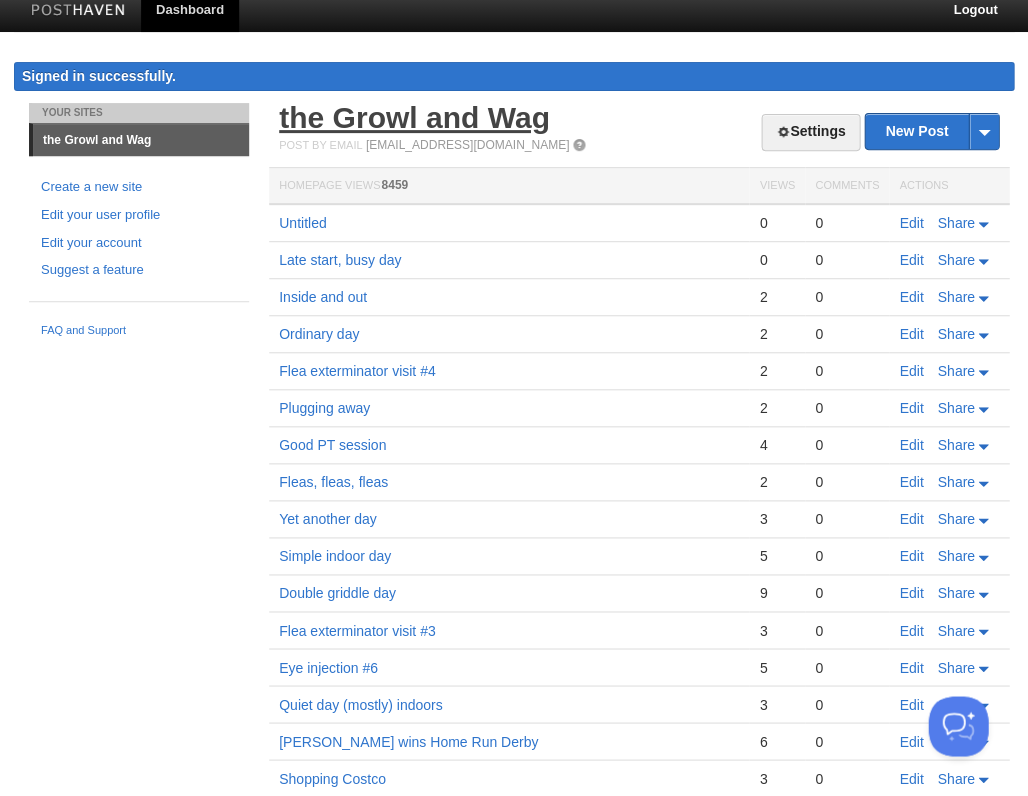 click on "the Growl and Wag" at bounding box center (414, 117) 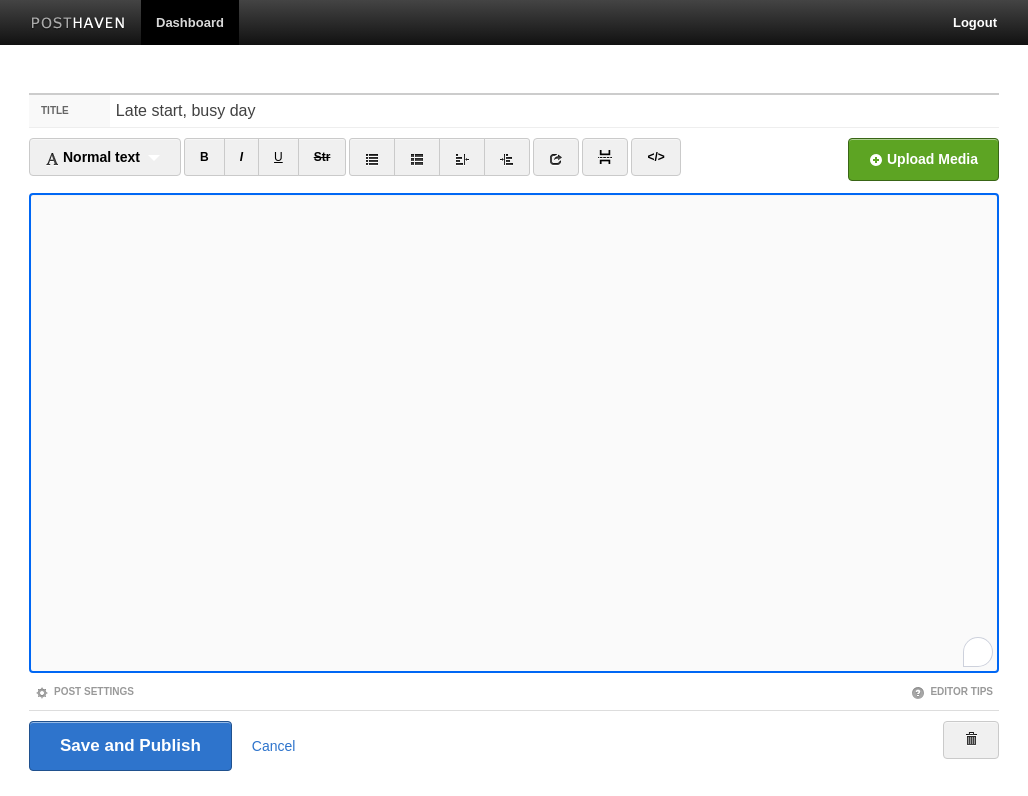 scroll, scrollTop: 0, scrollLeft: 0, axis: both 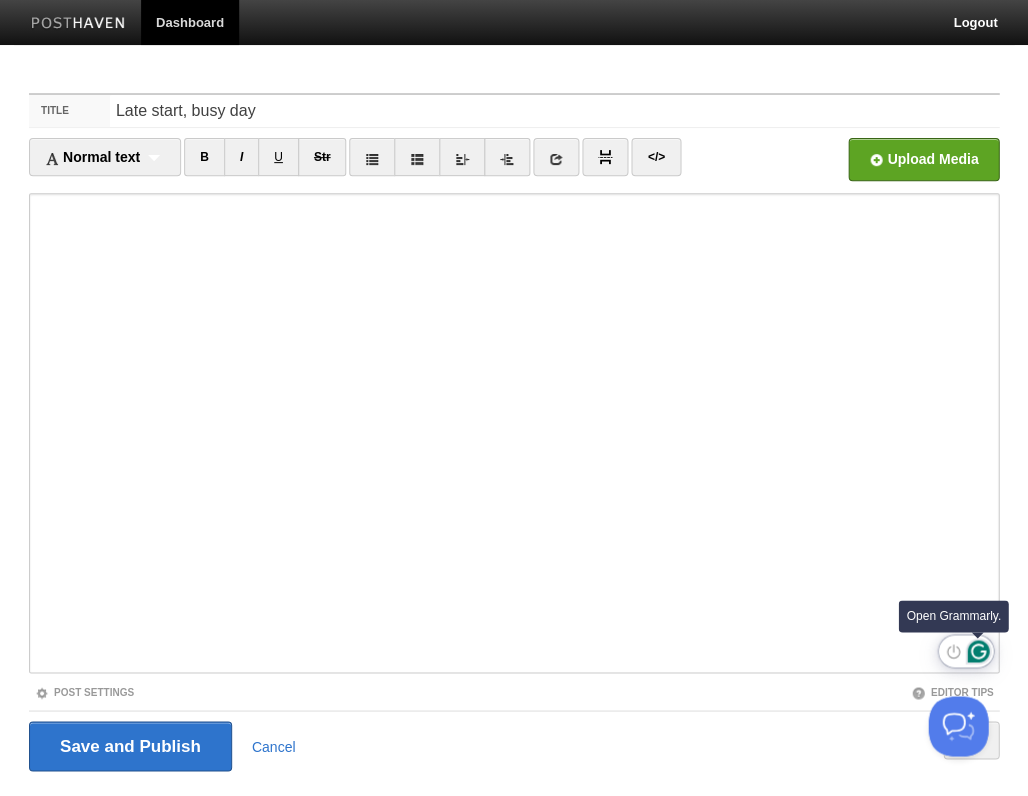 click 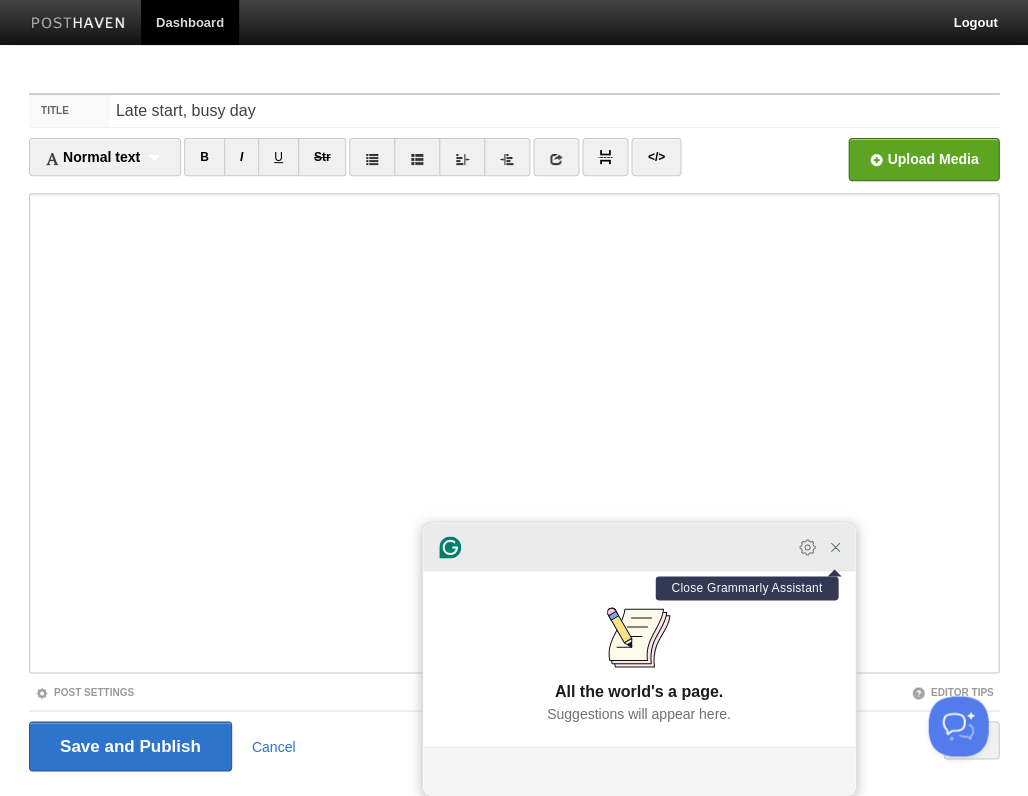 click 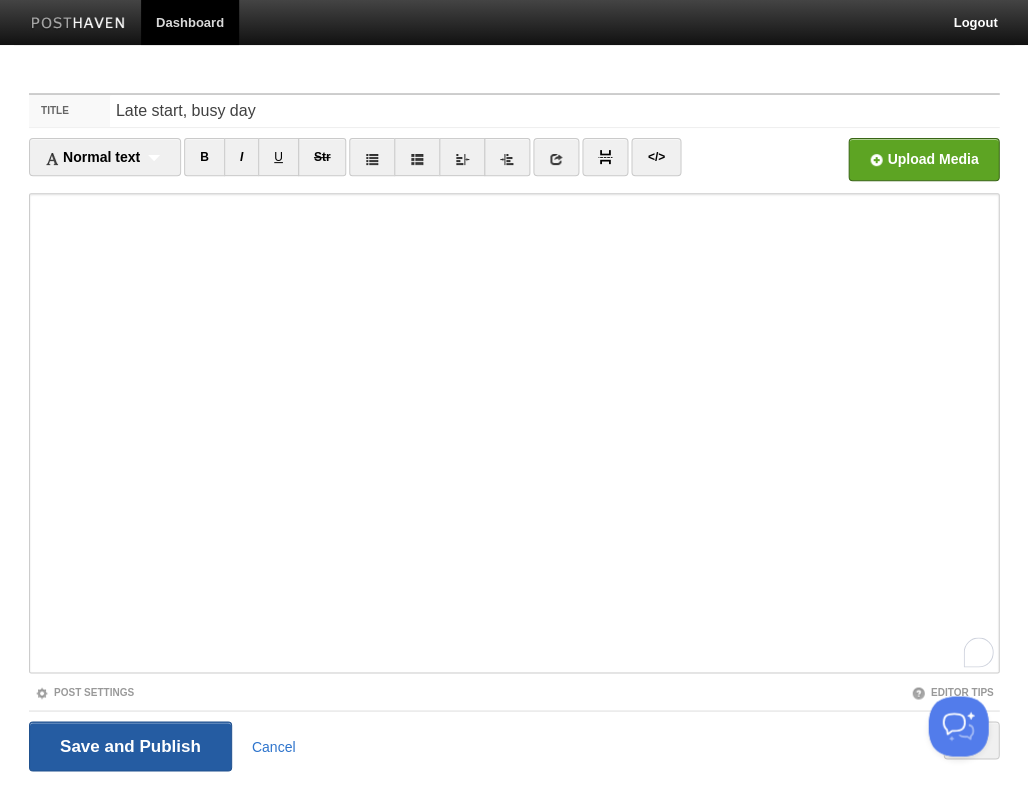 click on "Save and Publish" at bounding box center [130, 746] 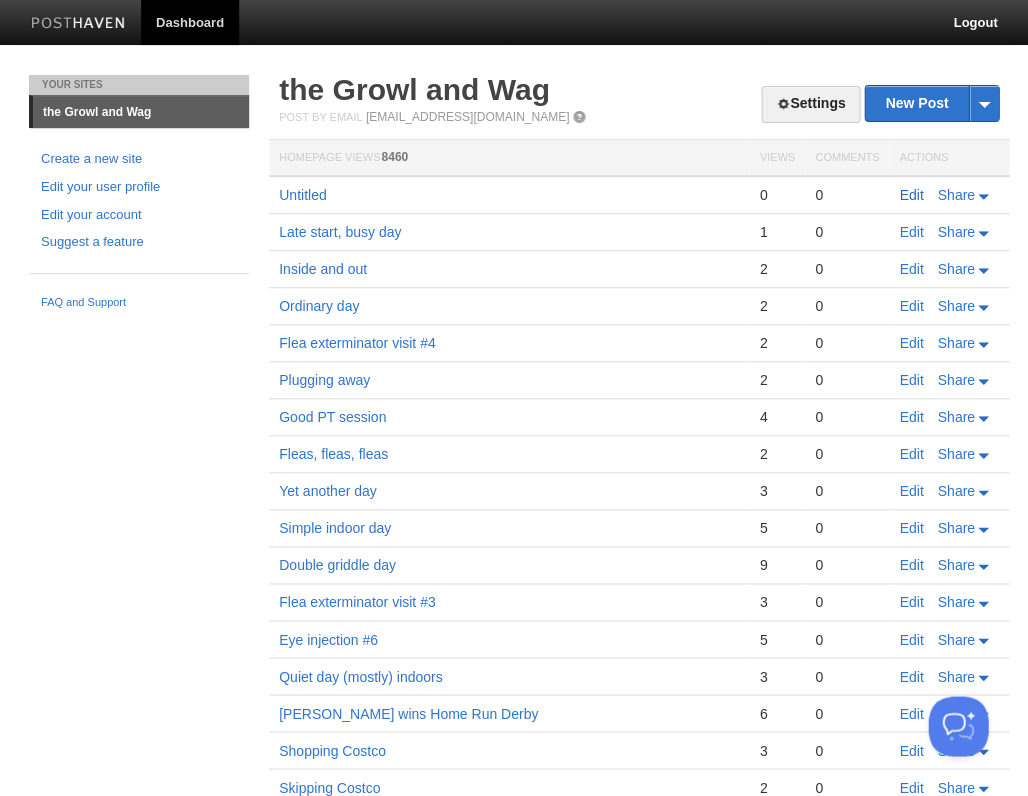 click on "Edit" at bounding box center [911, 195] 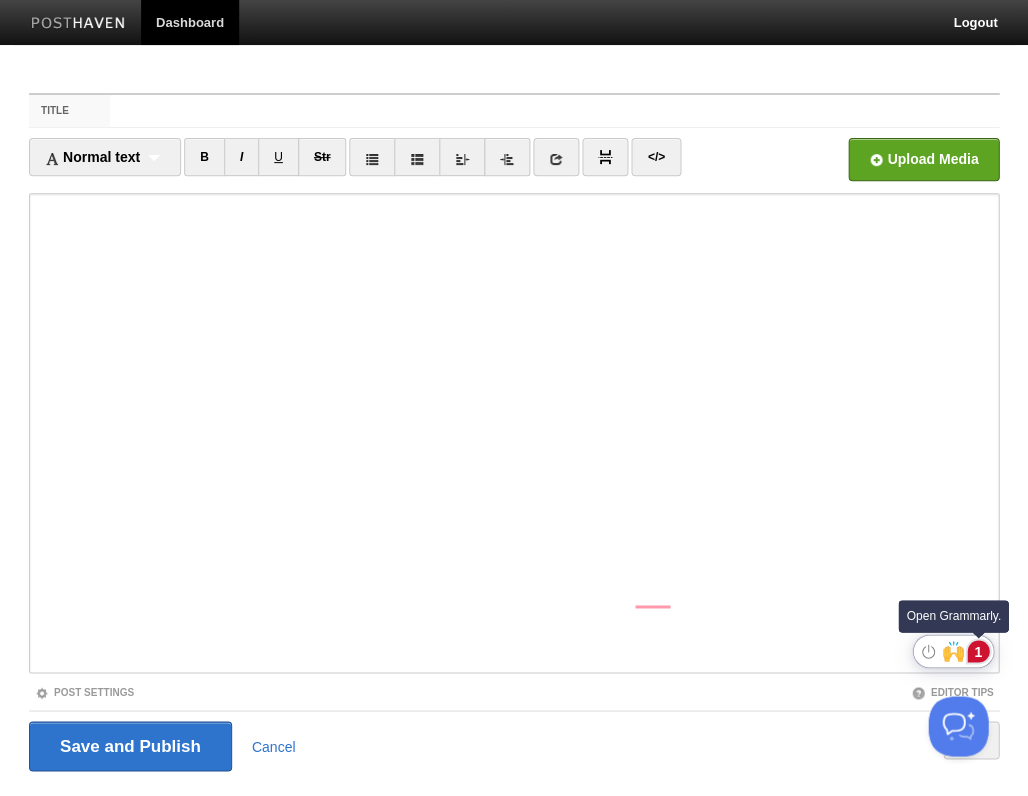 click on "1" 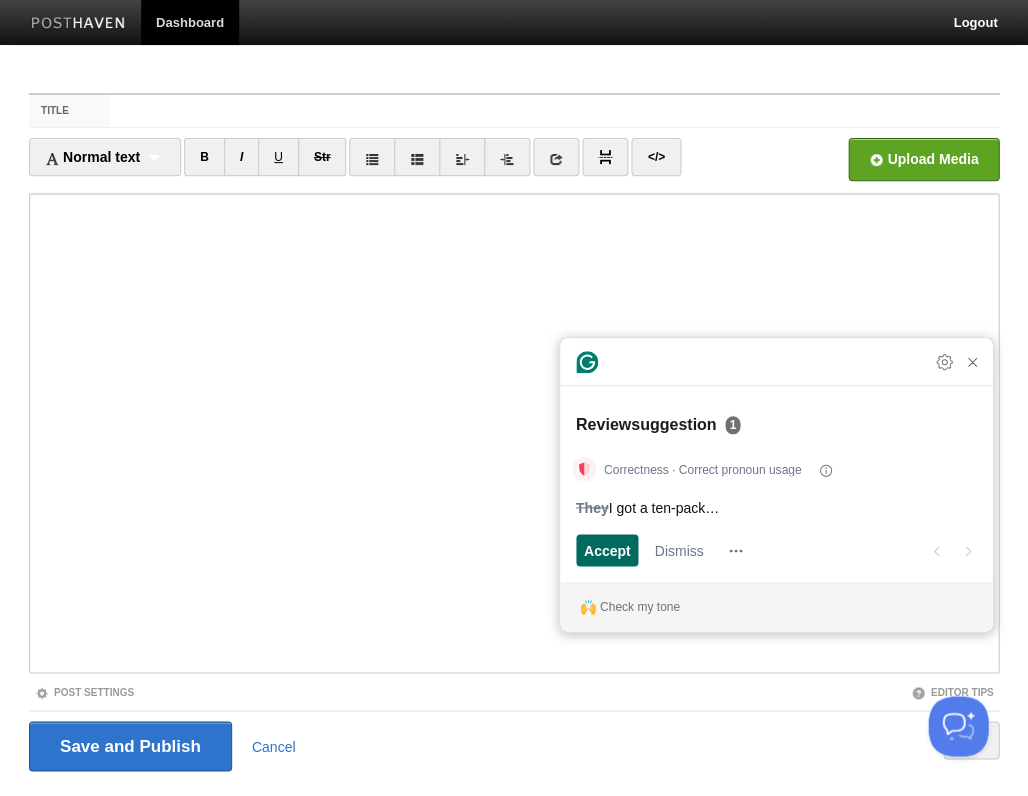 click on "Accept" at bounding box center [607, 550] 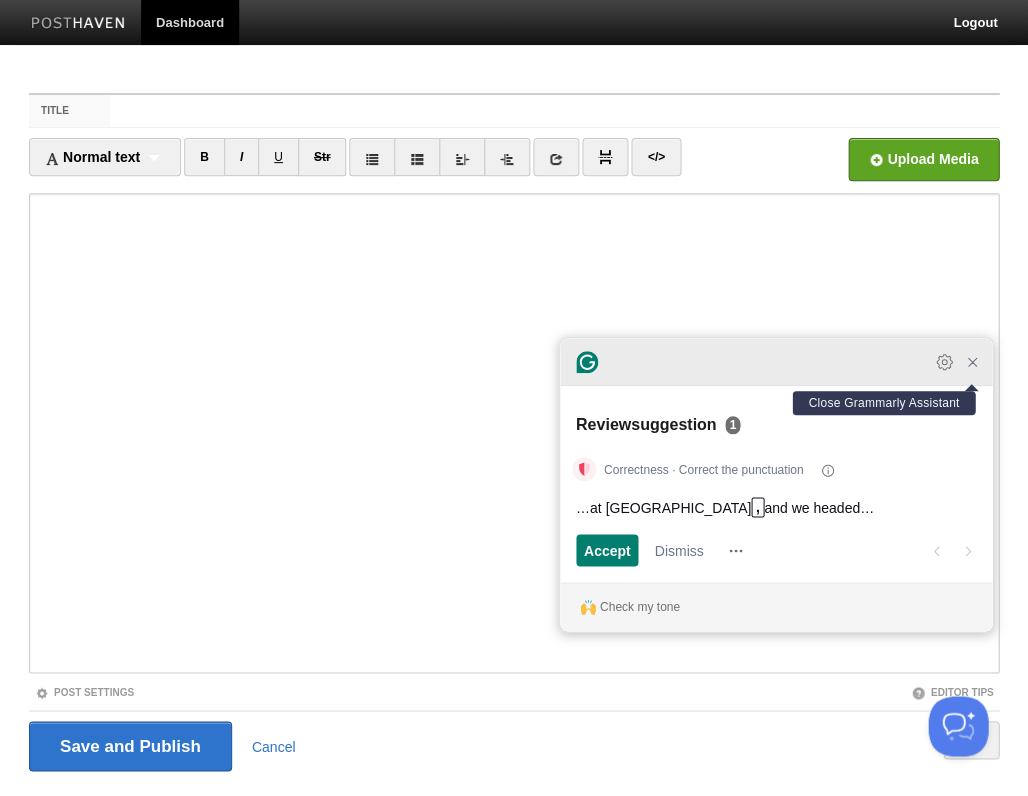click 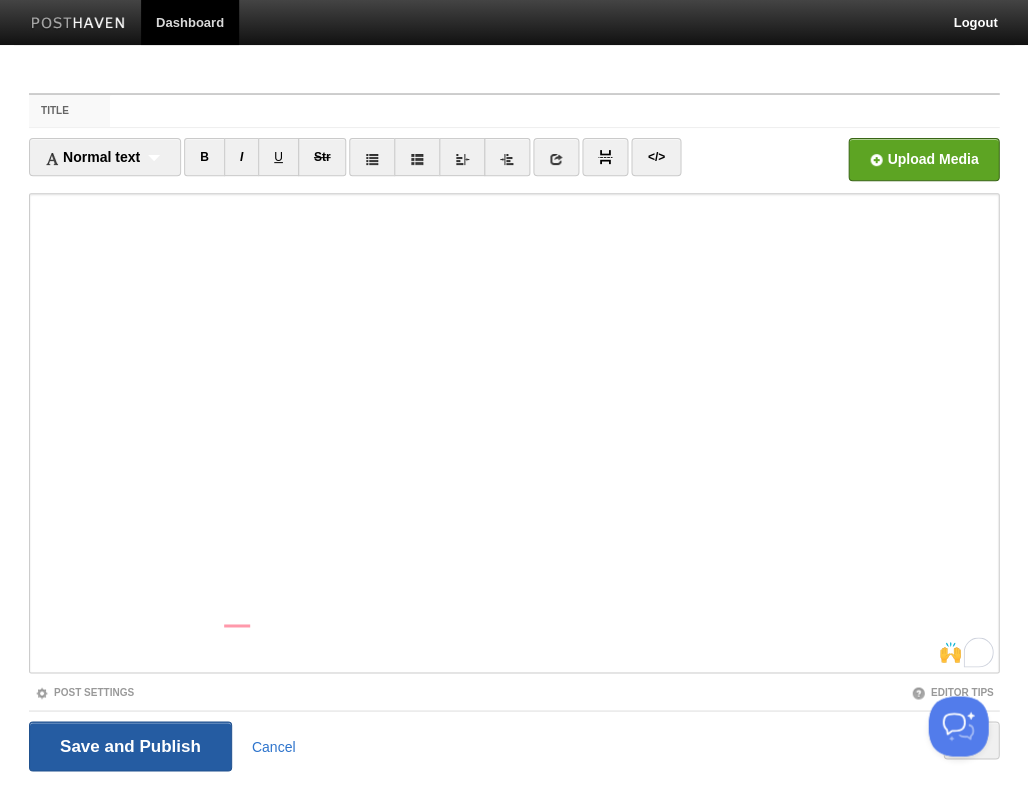 click on "Save and Publish" at bounding box center (130, 746) 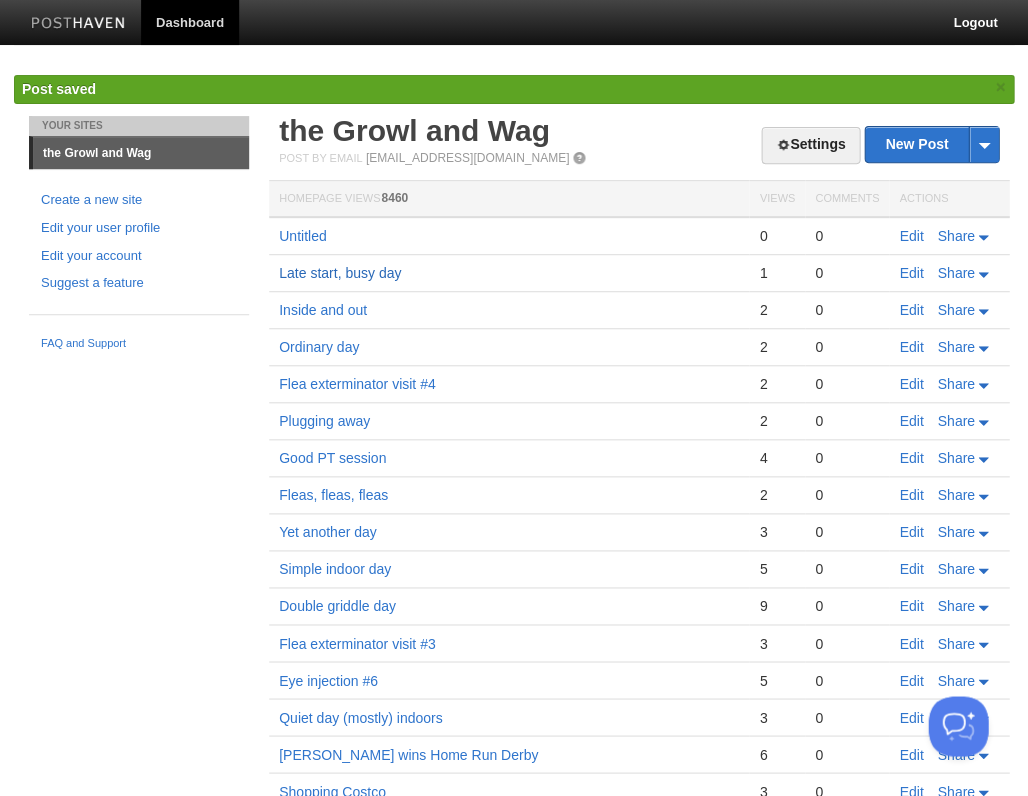 click on "Late start, busy day" at bounding box center [340, 273] 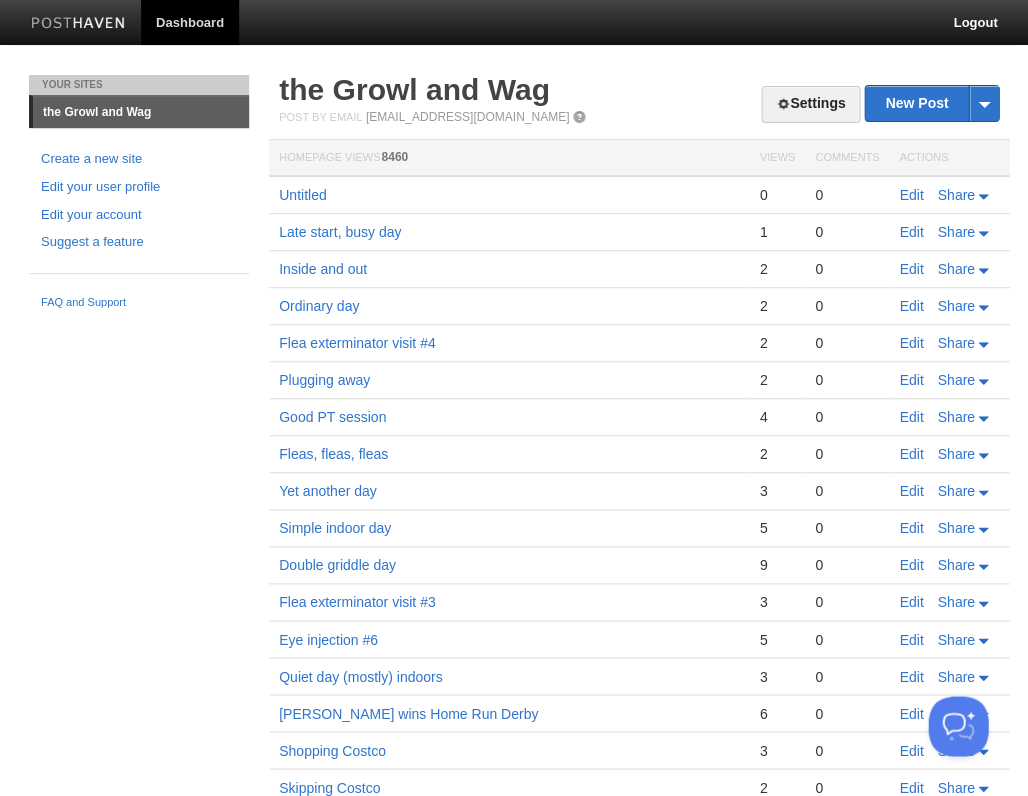 click on "Edit" at bounding box center [911, 195] 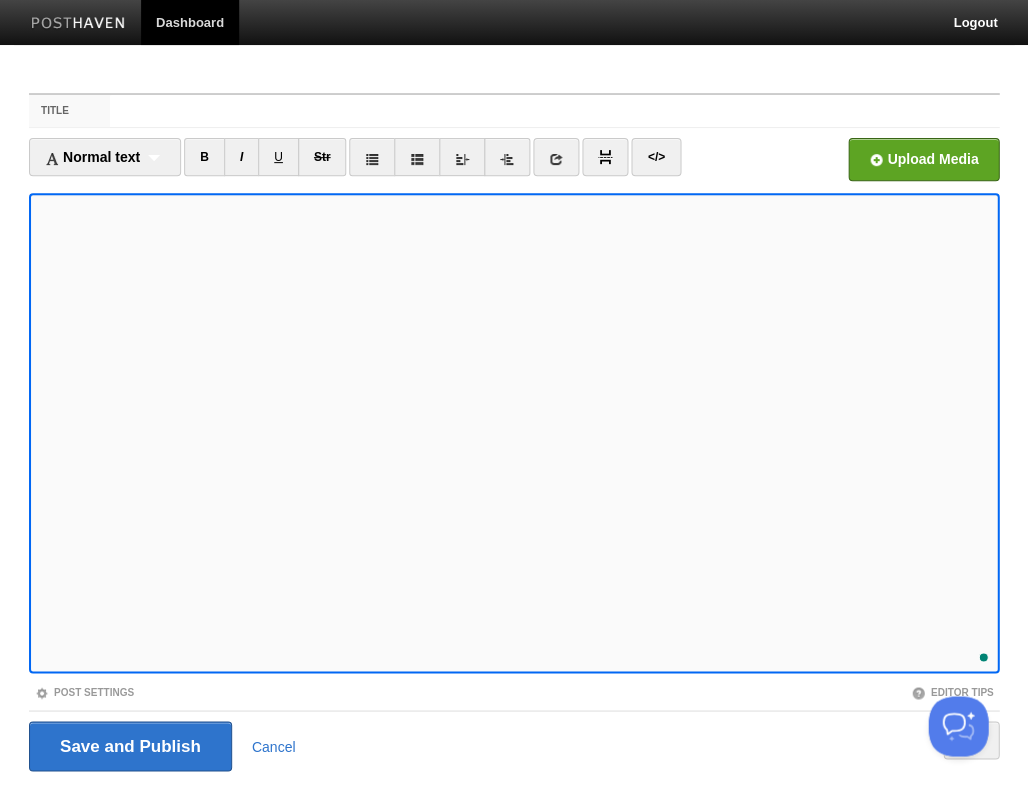scroll, scrollTop: 8, scrollLeft: 0, axis: vertical 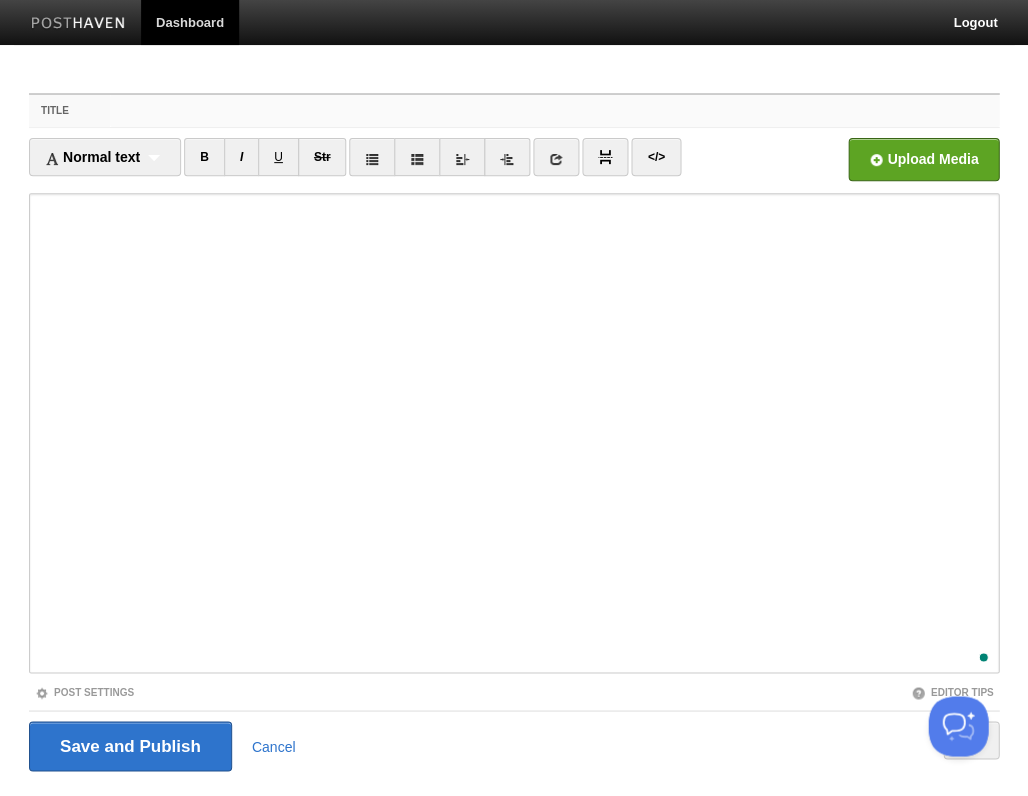 click on "Title" at bounding box center [554, 111] 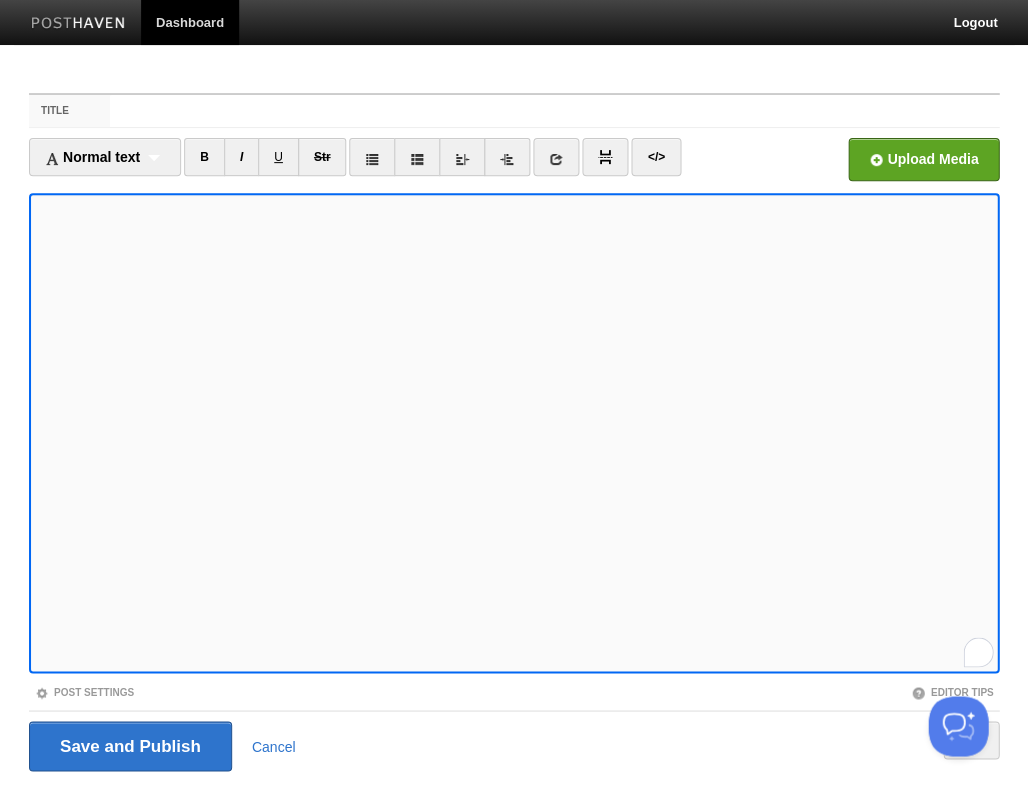 scroll, scrollTop: 71, scrollLeft: 0, axis: vertical 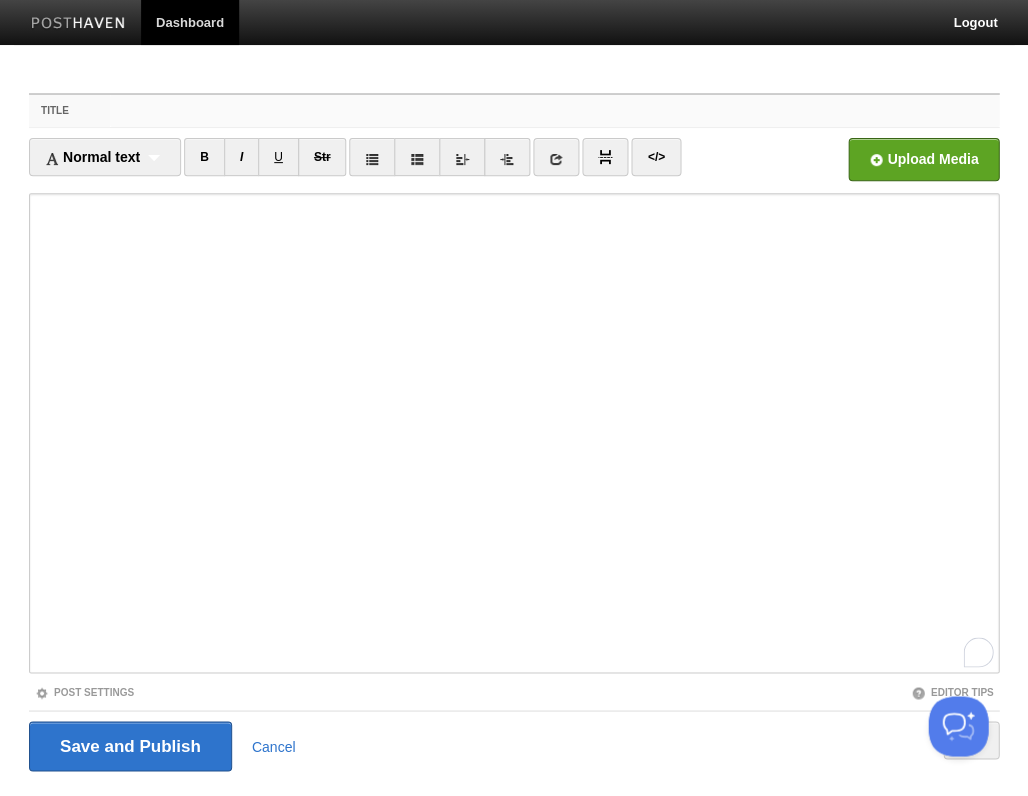 click on "Title" at bounding box center (554, 111) 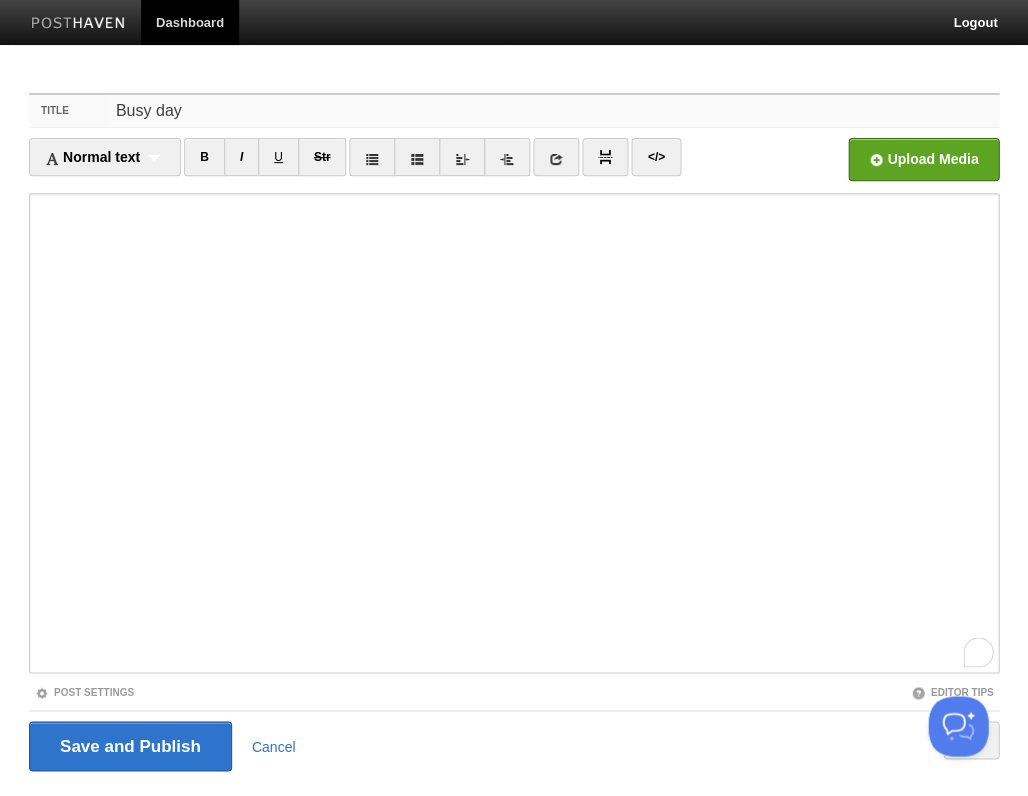 scroll, scrollTop: 71, scrollLeft: 0, axis: vertical 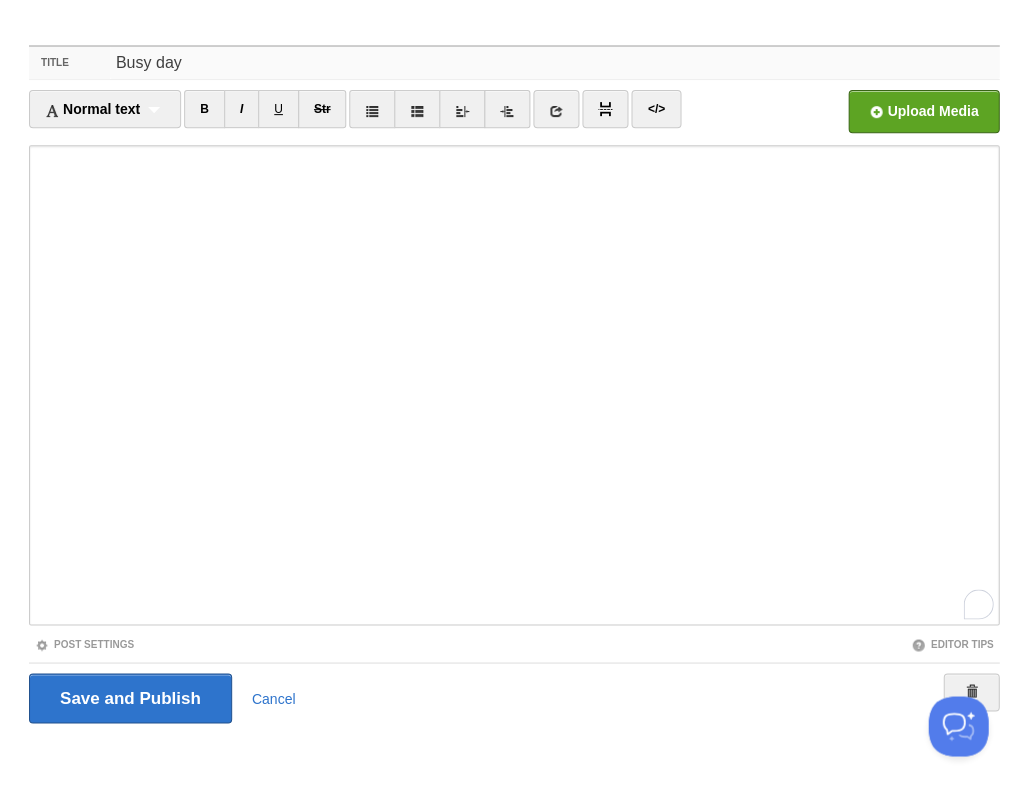 type on "Busy day" 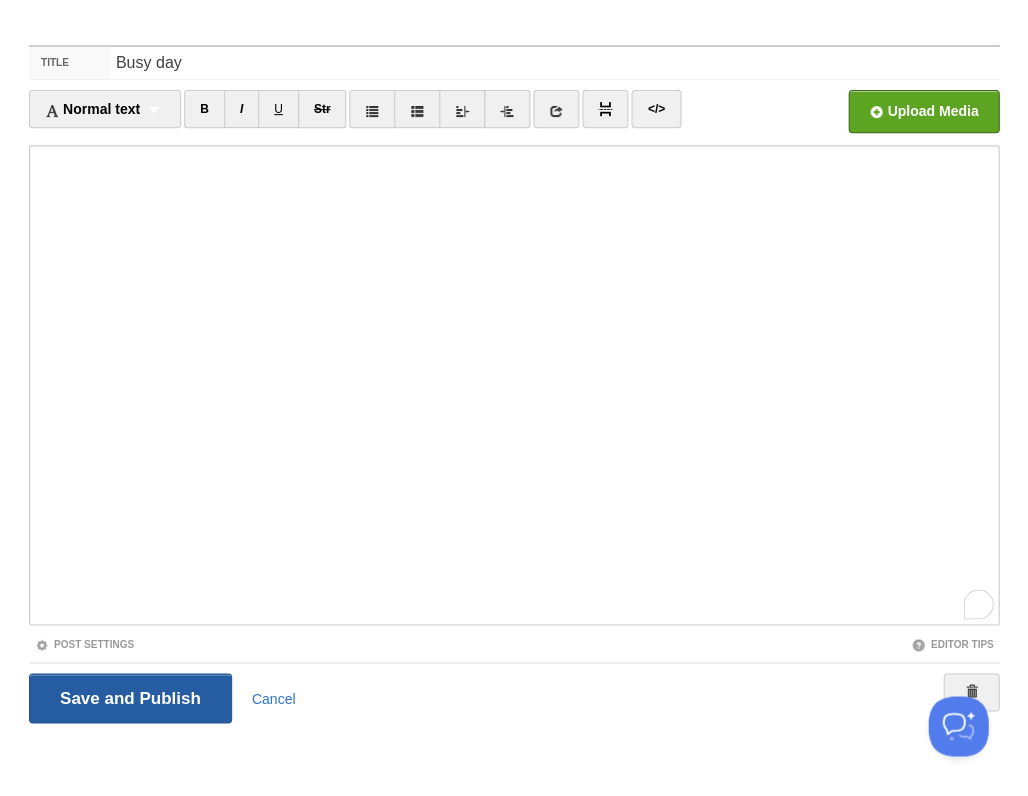 click on "Save and Publish" at bounding box center (130, 698) 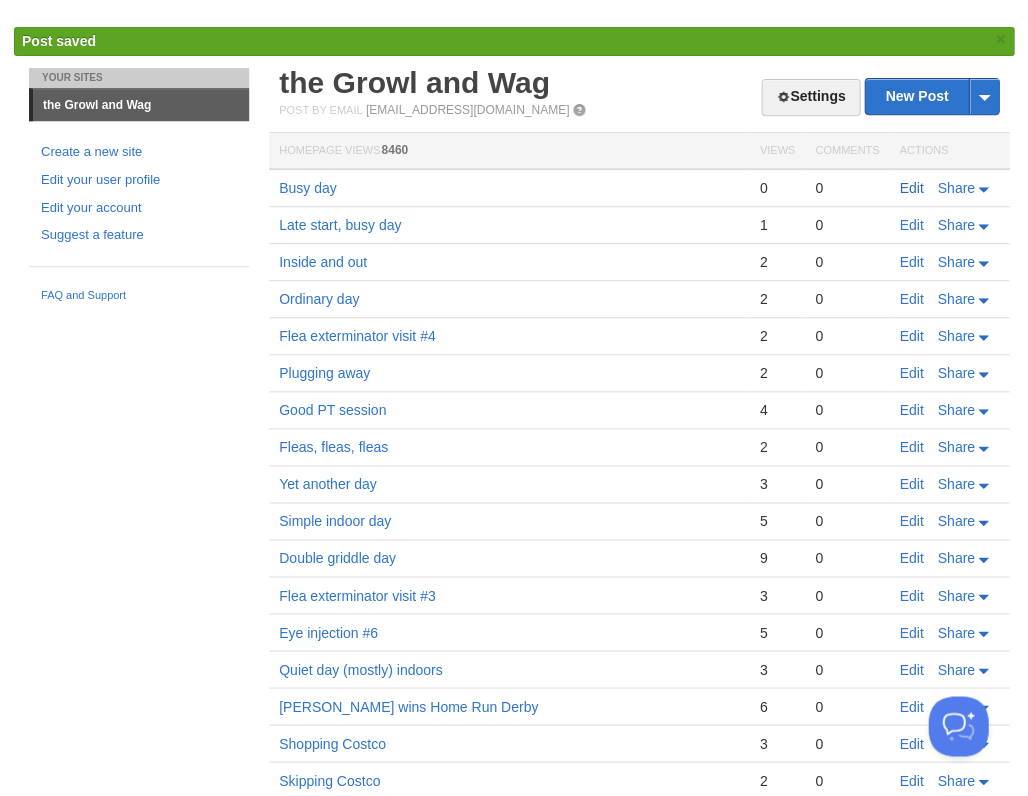 click on "Edit" at bounding box center [911, 188] 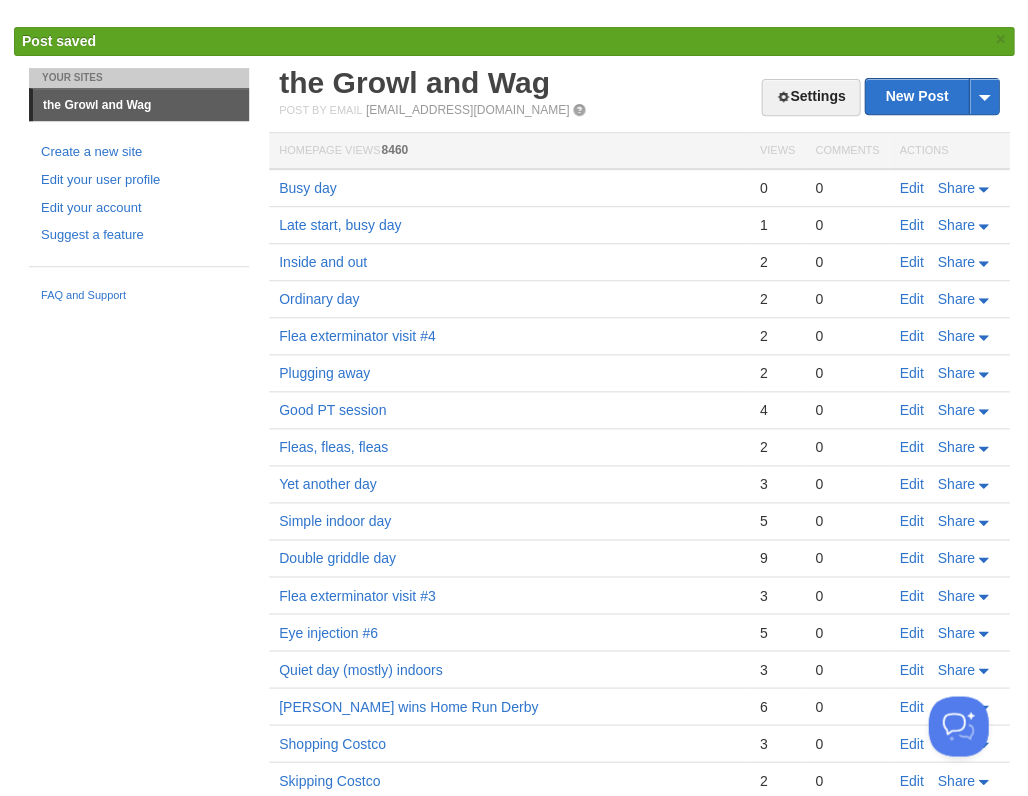 scroll, scrollTop: 0, scrollLeft: 0, axis: both 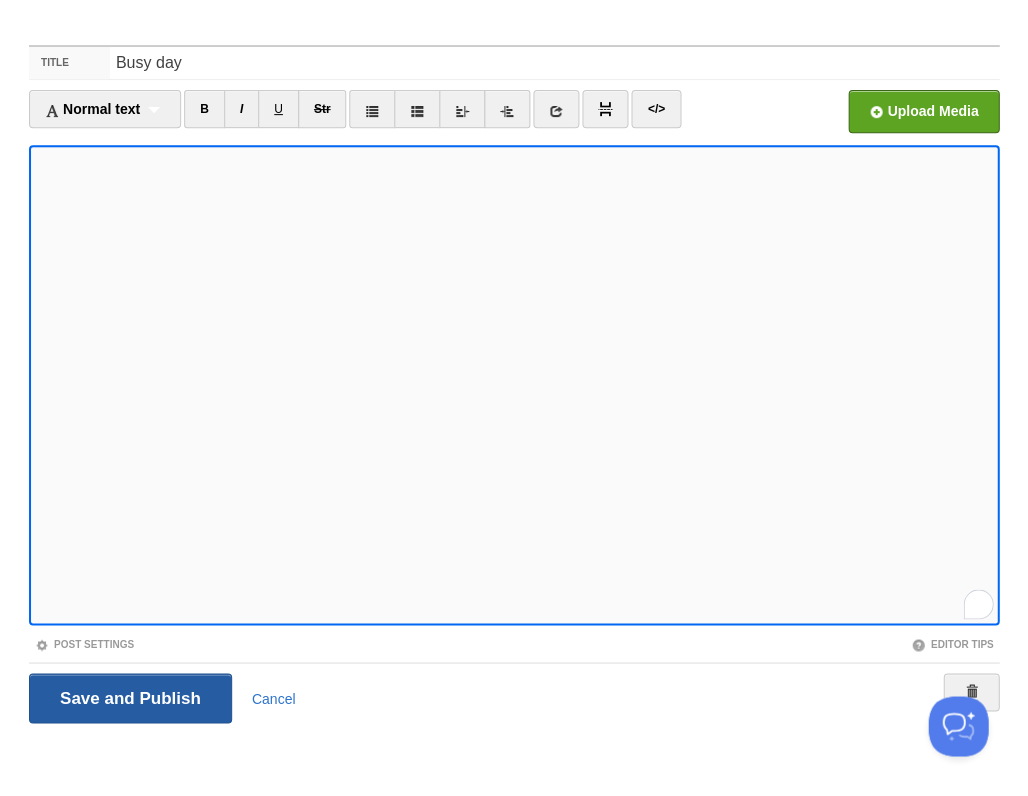click on "Save and Publish" at bounding box center (130, 698) 